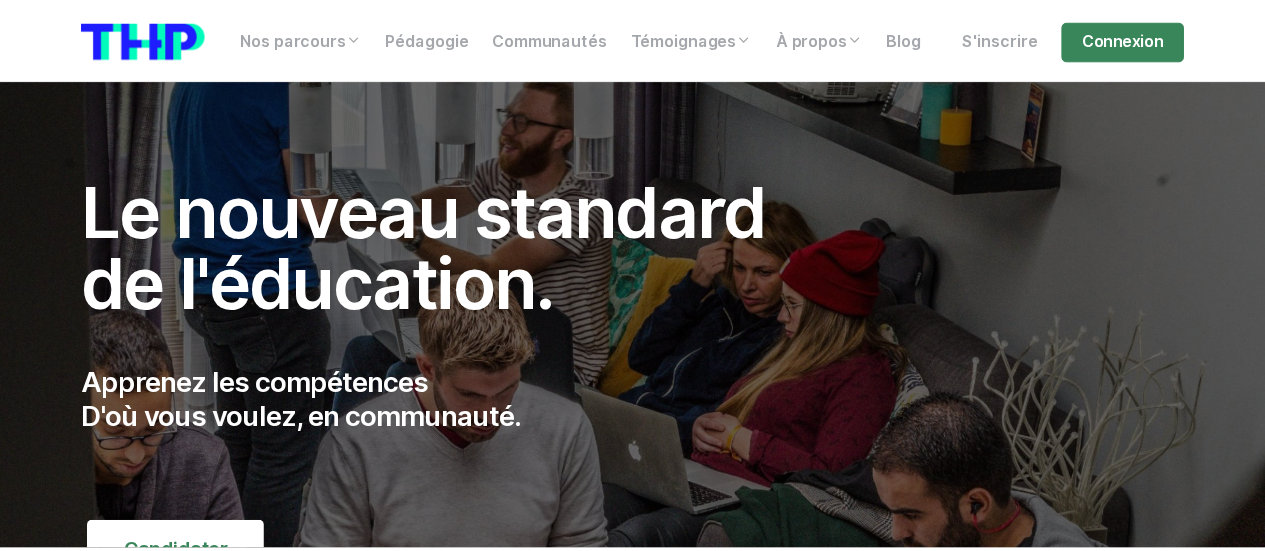 scroll, scrollTop: 0, scrollLeft: 0, axis: both 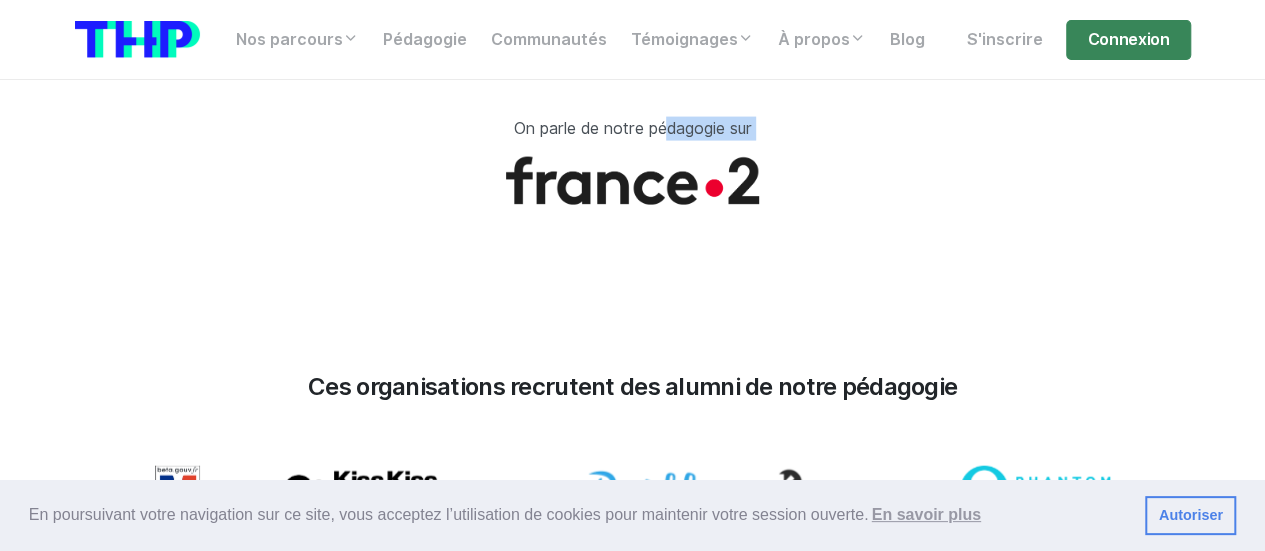 drag, startPoint x: 654, startPoint y: 110, endPoint x: 774, endPoint y: 194, distance: 146.47867 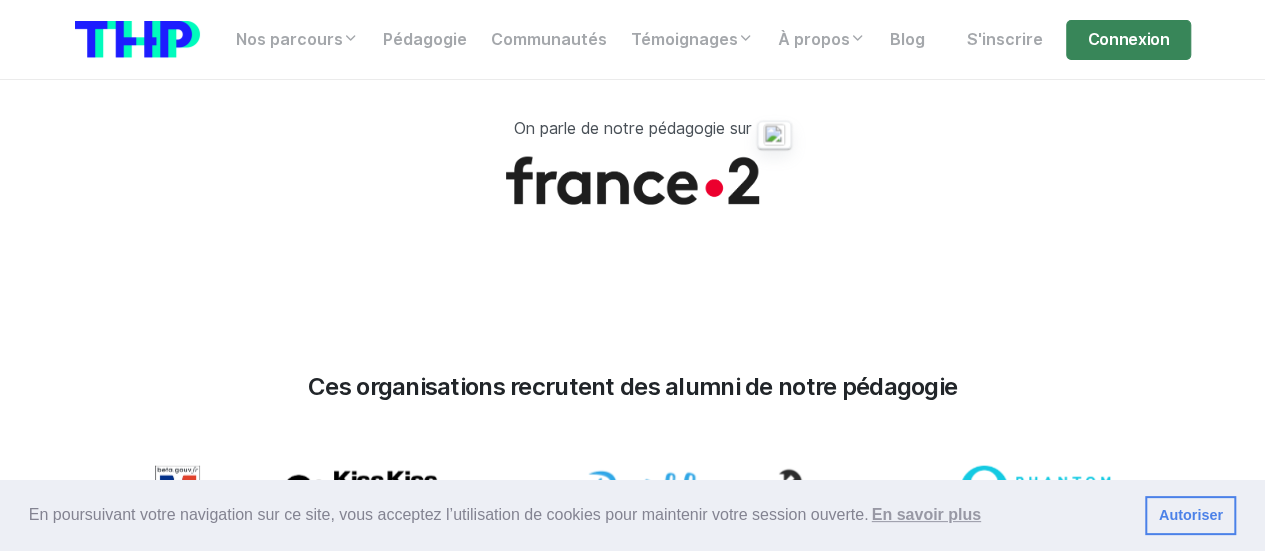 click on "Ces organisations recrutent des alumni de notre pédagogie" at bounding box center [633, 619] 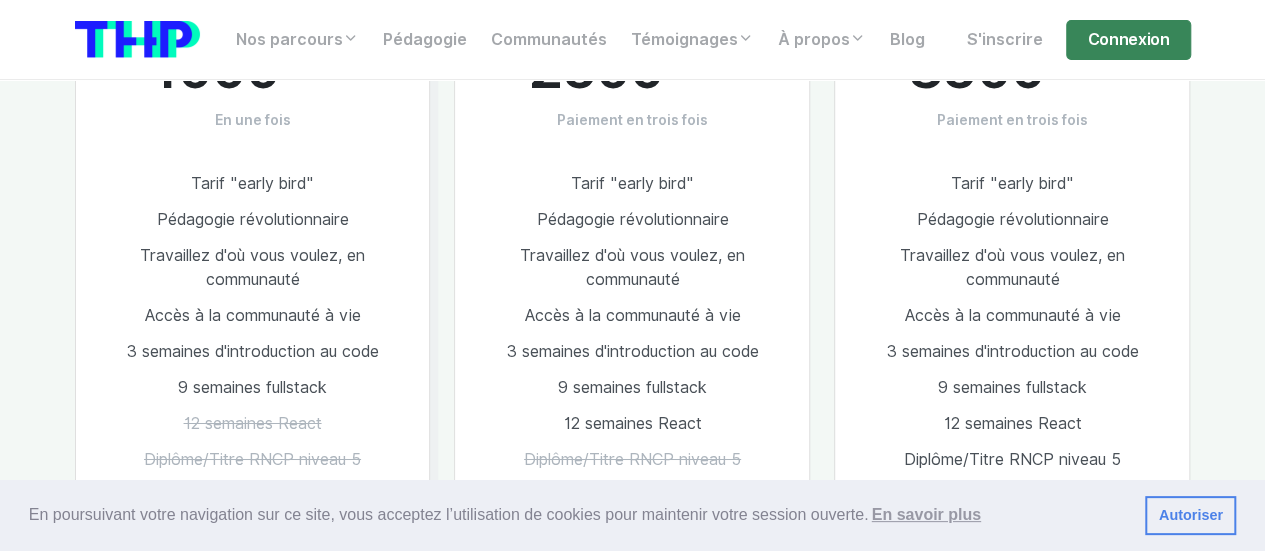 scroll, scrollTop: 3374, scrollLeft: 0, axis: vertical 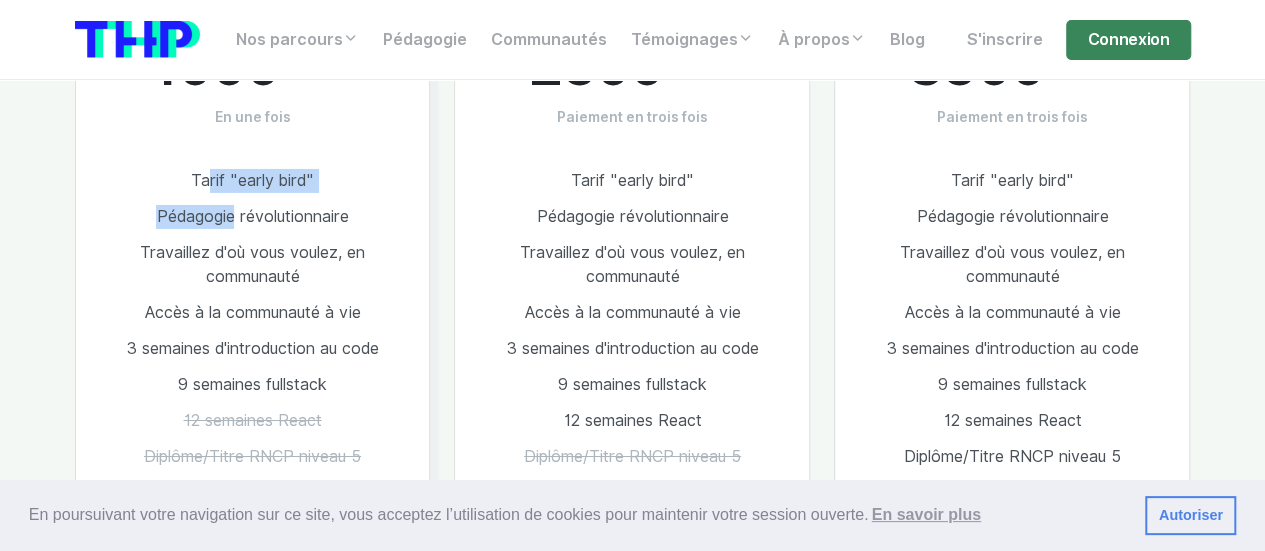 drag, startPoint x: 202, startPoint y: 158, endPoint x: 226, endPoint y: 207, distance: 54.56189 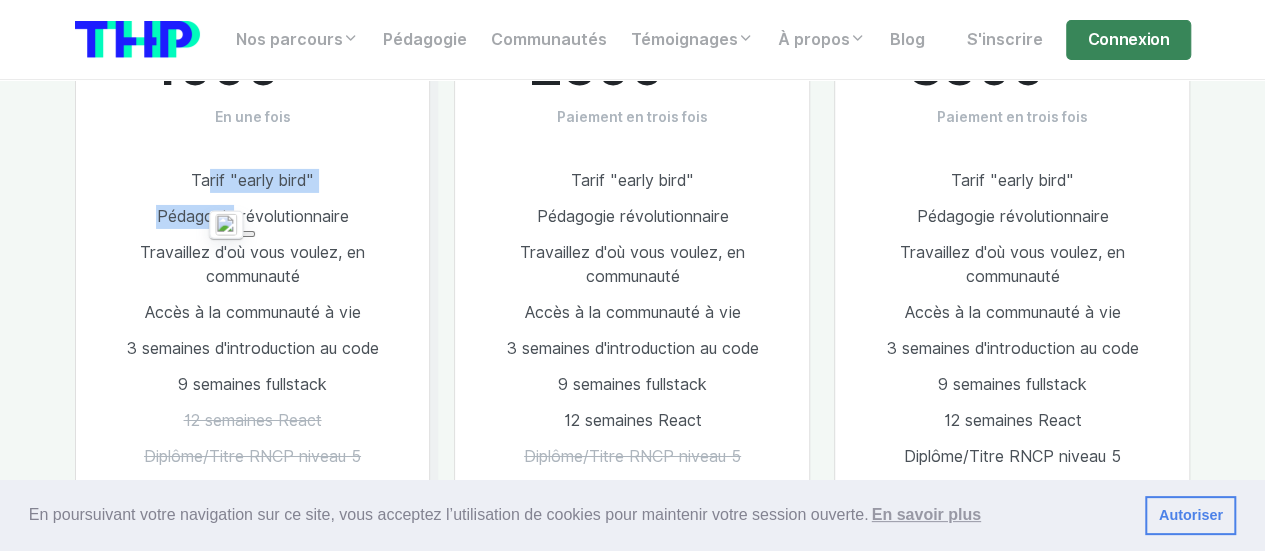 click on "Pédagogie révolutionnaire" at bounding box center (252, 216) 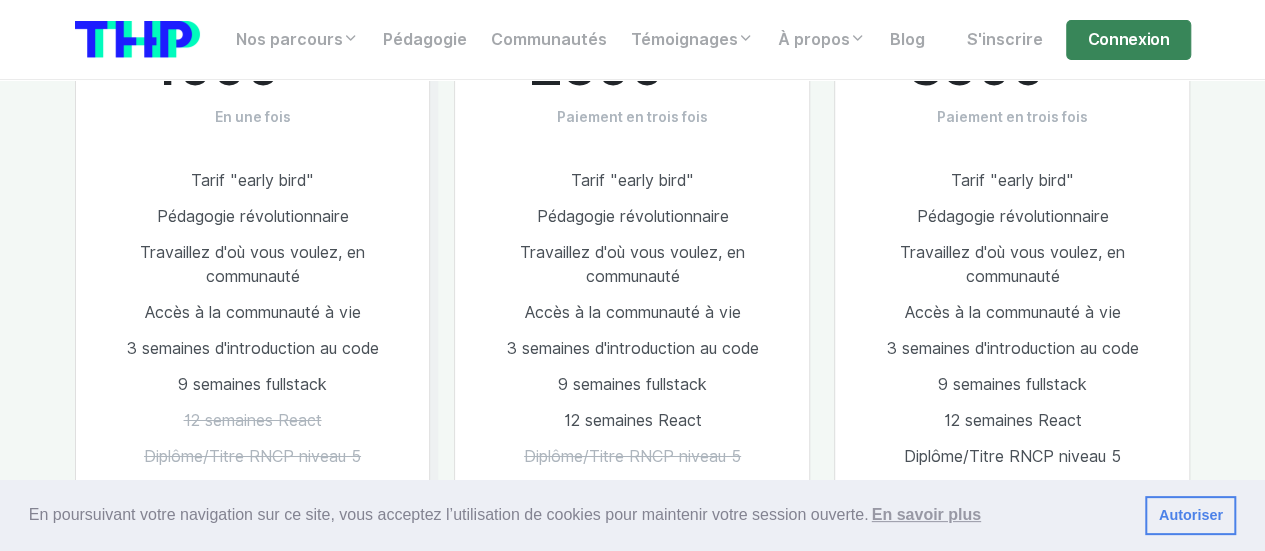 drag, startPoint x: 226, startPoint y: 207, endPoint x: 342, endPoint y: 369, distance: 199.24858 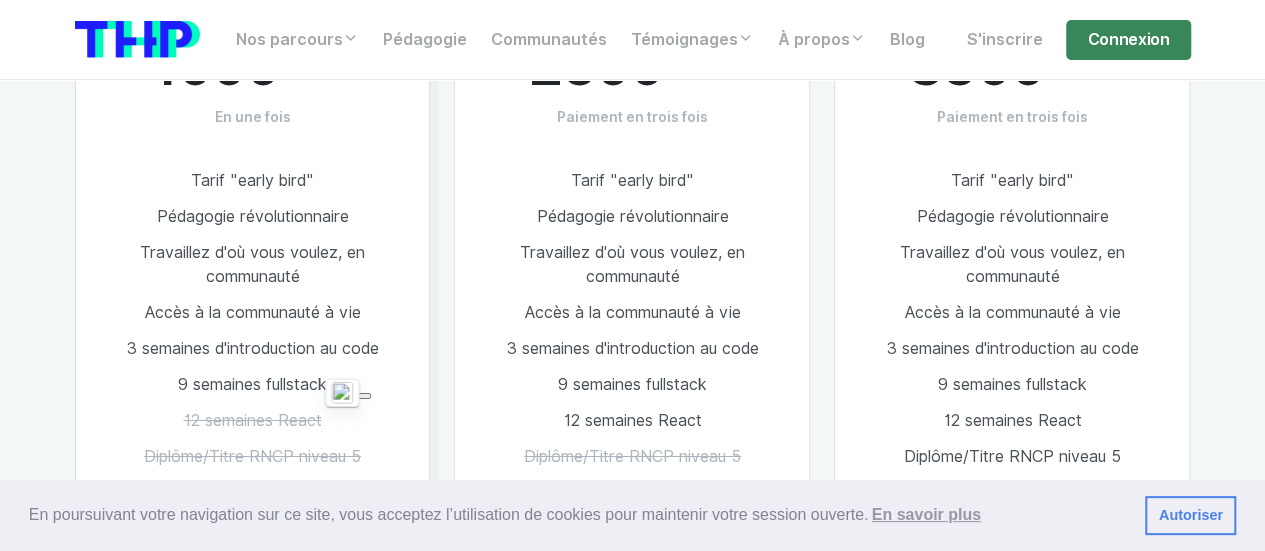click on "Le + populaire
Full Stack Web
1000
€ TTC
En une fois
Tarif "early bird"
Pédagogie révolutionnaire
Travaillez d'où vous voulez, en communauté
Accès à la communauté à vie
3 semaines d'introduction au code
9 semaines fullstack
12 semaines React
Diplôme/Titre RNCP niveau 5
Insertion pro de 8 semaines en entreprise
Accompagnement à l'emploi
En savoir plus" at bounding box center [253, 324] 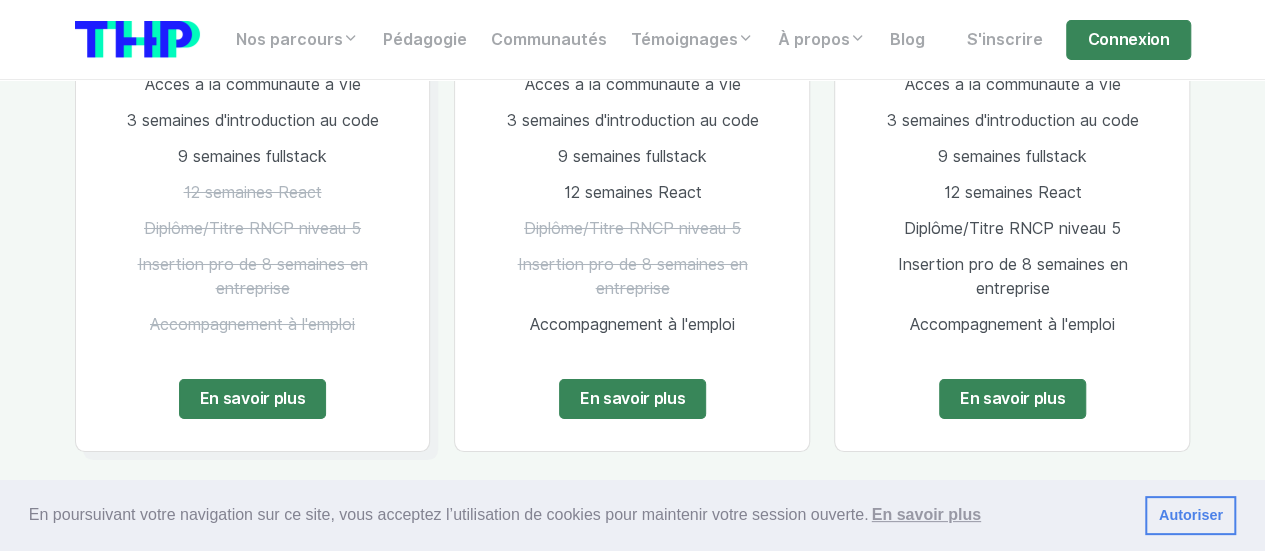 scroll, scrollTop: 3601, scrollLeft: 0, axis: vertical 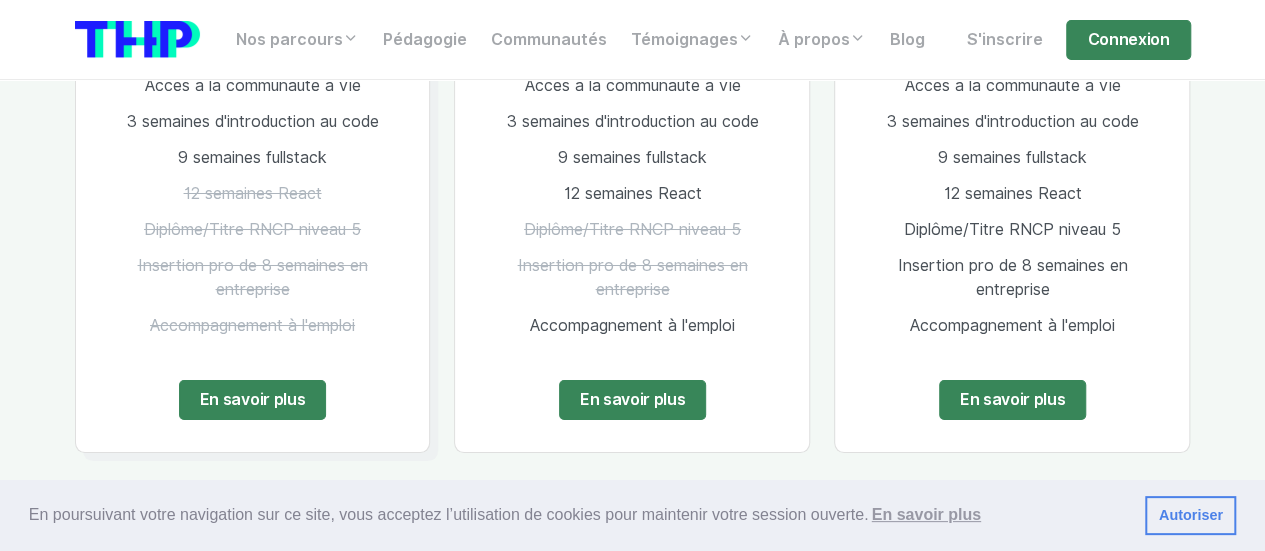 drag, startPoint x: 528, startPoint y: 313, endPoint x: 748, endPoint y: 296, distance: 220.65584 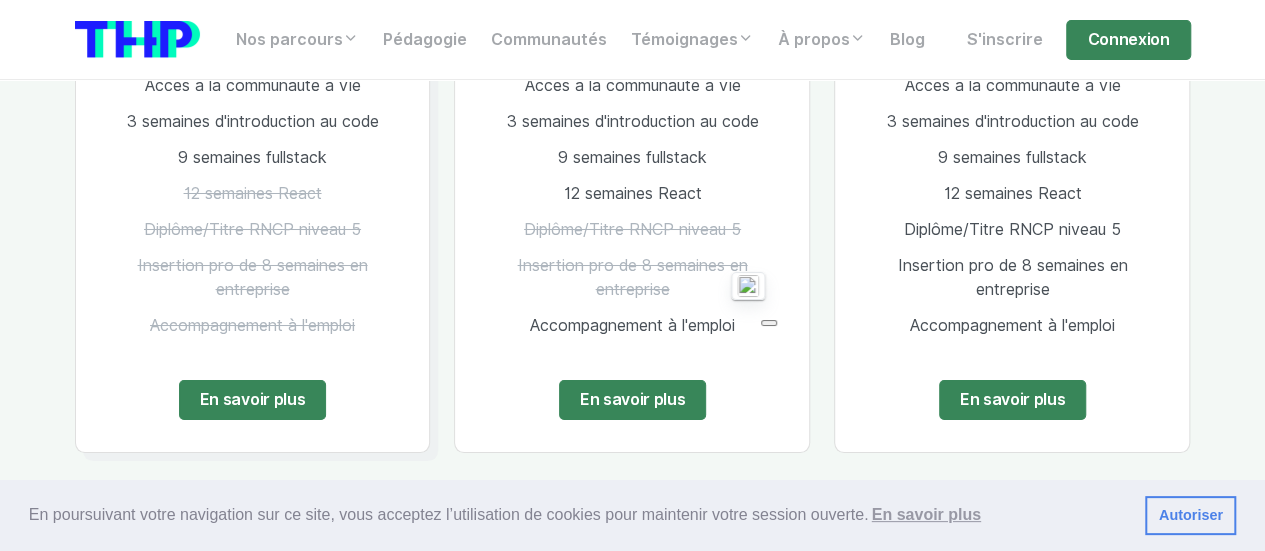 click on "Développeur
2500
€ TTC
Paiement en trois fois
Tarif "early bird"
Pédagogie révolutionnaire
Travaillez d'où vous voulez, en communauté
Accès à la communauté à vie
3 semaines d'introduction au code
9 semaines fullstack
12 semaines React
Diplôme/Titre RNCP niveau 5
Insertion pro de 8 semaines en entreprise
Accompagnement à l'emploi
En savoir plus" at bounding box center [632, 85] 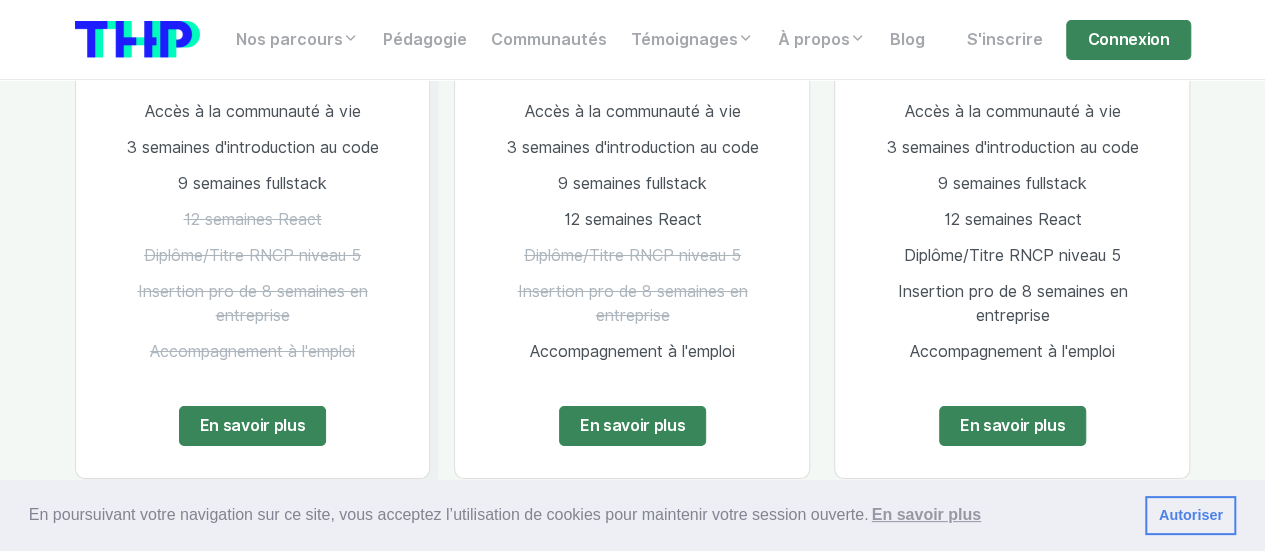 scroll, scrollTop: 3556, scrollLeft: 0, axis: vertical 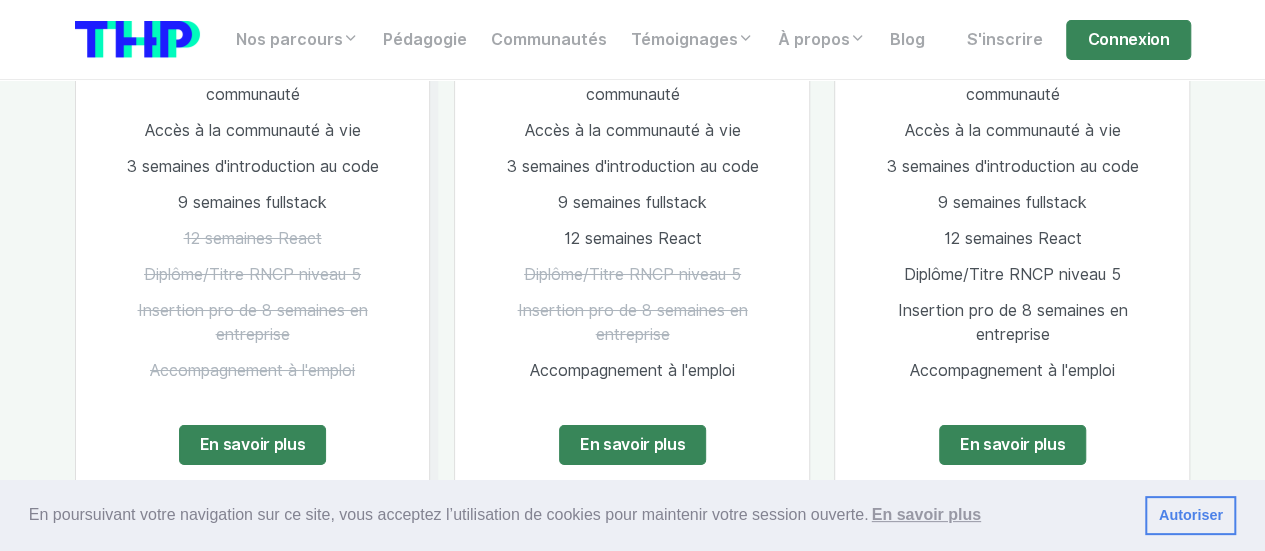 drag, startPoint x: 524, startPoint y: 359, endPoint x: 750, endPoint y: 346, distance: 226.37358 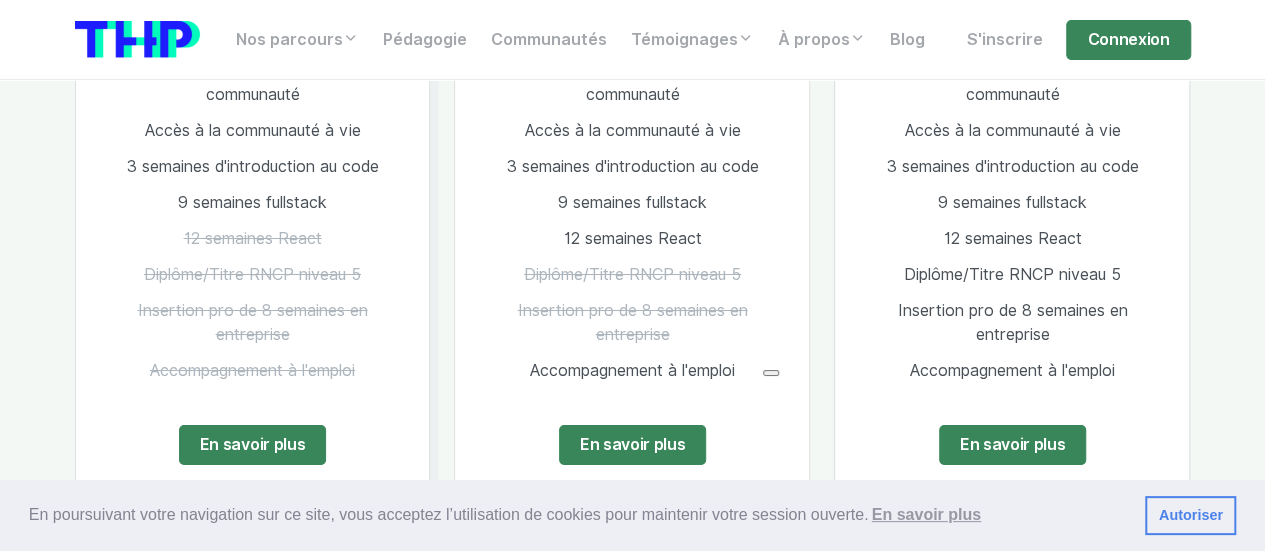click on "[DEMOGRAPHIC_DATA] pour la reconversion
Développeur++
3500
€ TTC
Paiement en trois fois
Tarif "early bird"
Pédagogie révolutionnaire
Travaillez d'où vous voulez, en communauté
Accès à la communauté à vie
3 semaines d'introduction au code
9 semaines fullstack
12 semaines React
Diplôme/Titre RNCP niveau 5
Insertion pro de 8 semaines en entreprise
Accompagnement à l'emploi
En savoir plus" at bounding box center [1012, 142] 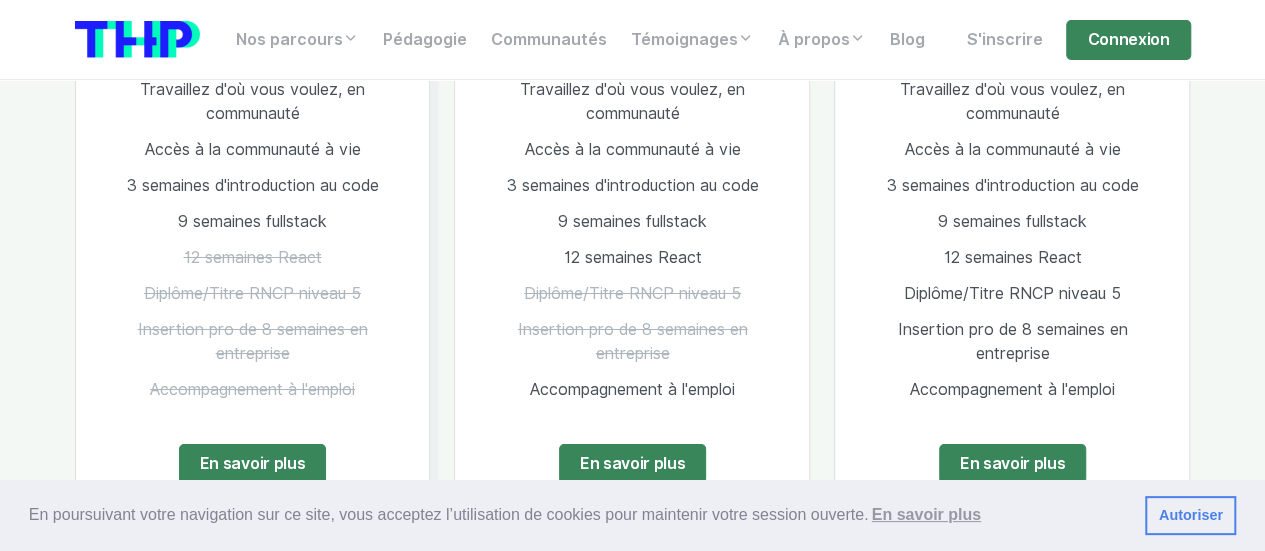 scroll, scrollTop: 3538, scrollLeft: 0, axis: vertical 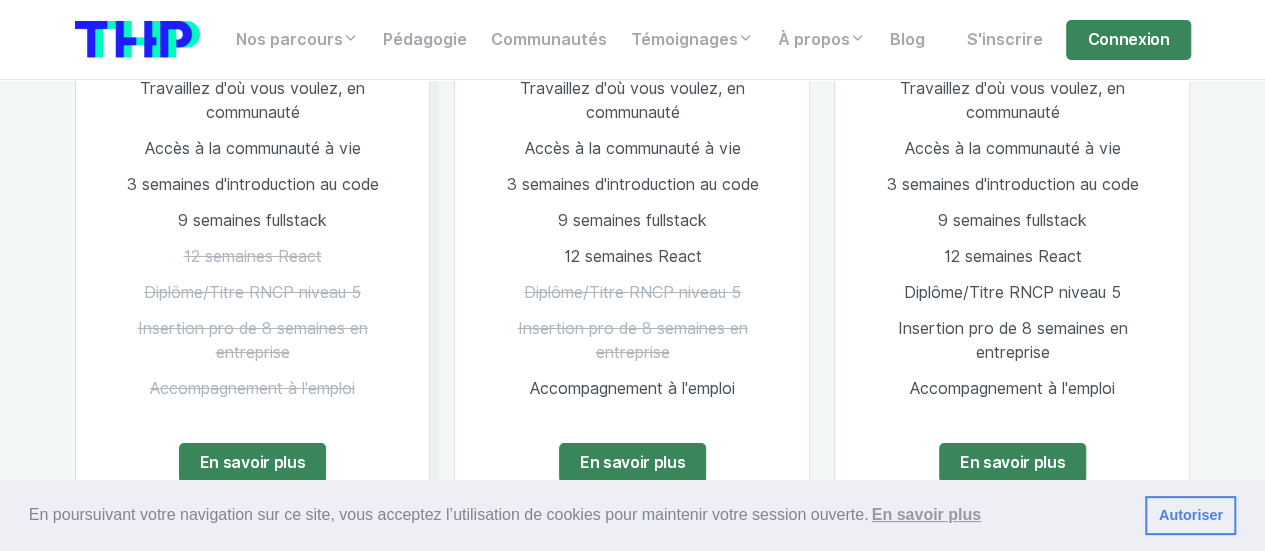 drag, startPoint x: 892, startPoint y: 278, endPoint x: 1132, endPoint y: 359, distance: 253.30022 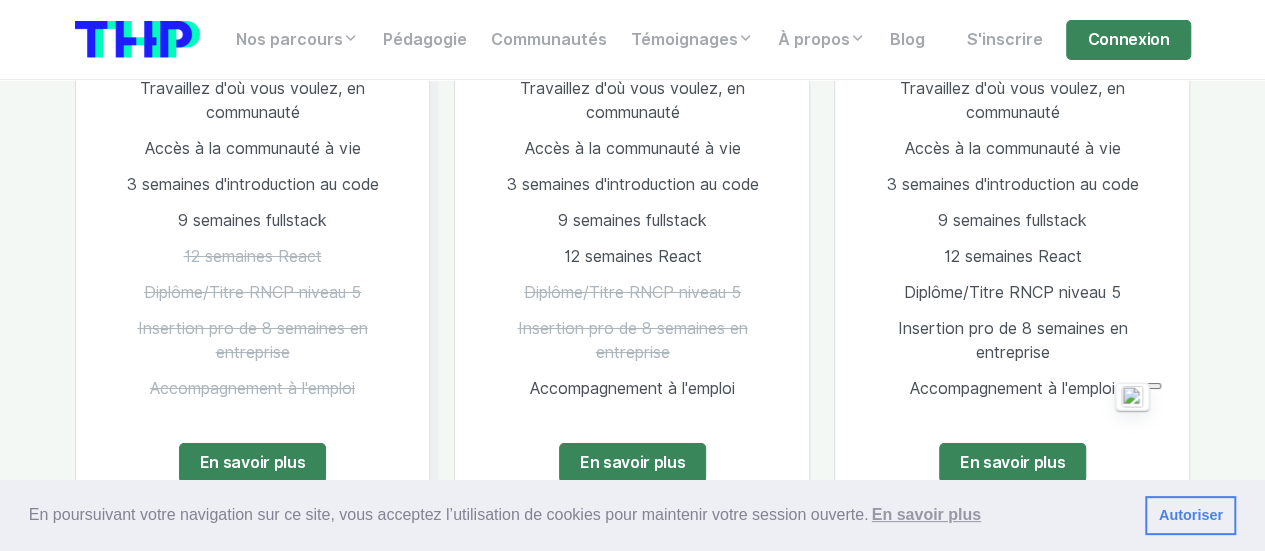 click on "[DEMOGRAPHIC_DATA] pour la reconversion
Développeur++
3500
€ TTC
Paiement en trois fois
Tarif "early bird"
Pédagogie révolutionnaire
Travaillez d'où vous voulez, en communauté
Accès à la communauté à vie
3 semaines d'introduction au code
9 semaines fullstack
12 semaines React
Diplôme/Titre RNCP niveau 5
Insertion pro de 8 semaines en entreprise
Accompagnement à l'emploi
En savoir plus" at bounding box center [1012, 148] 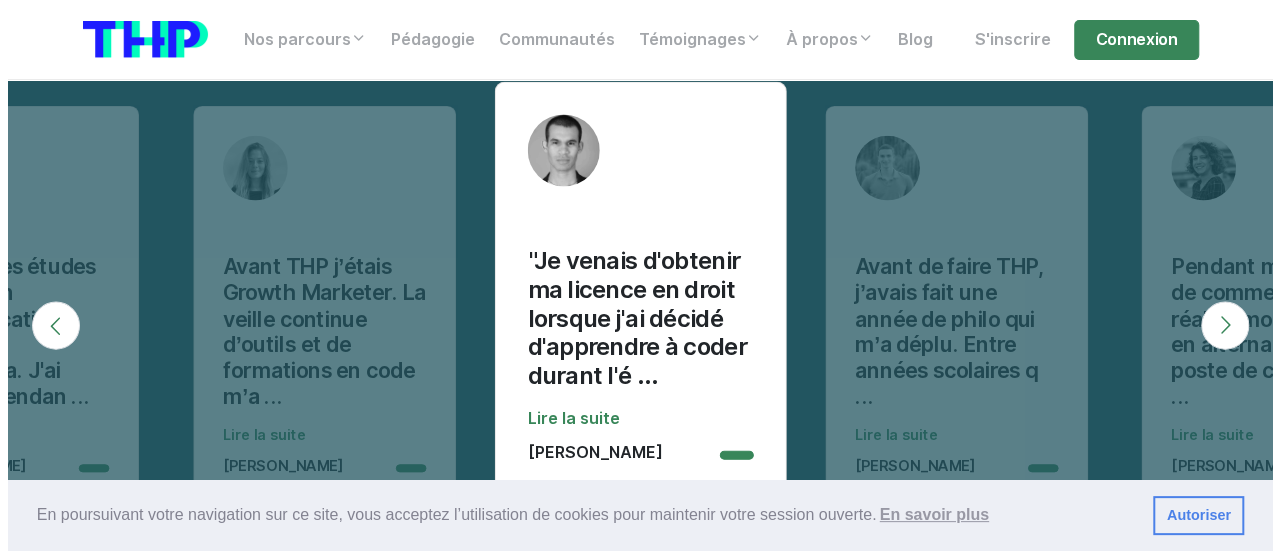 scroll, scrollTop: 5852, scrollLeft: 0, axis: vertical 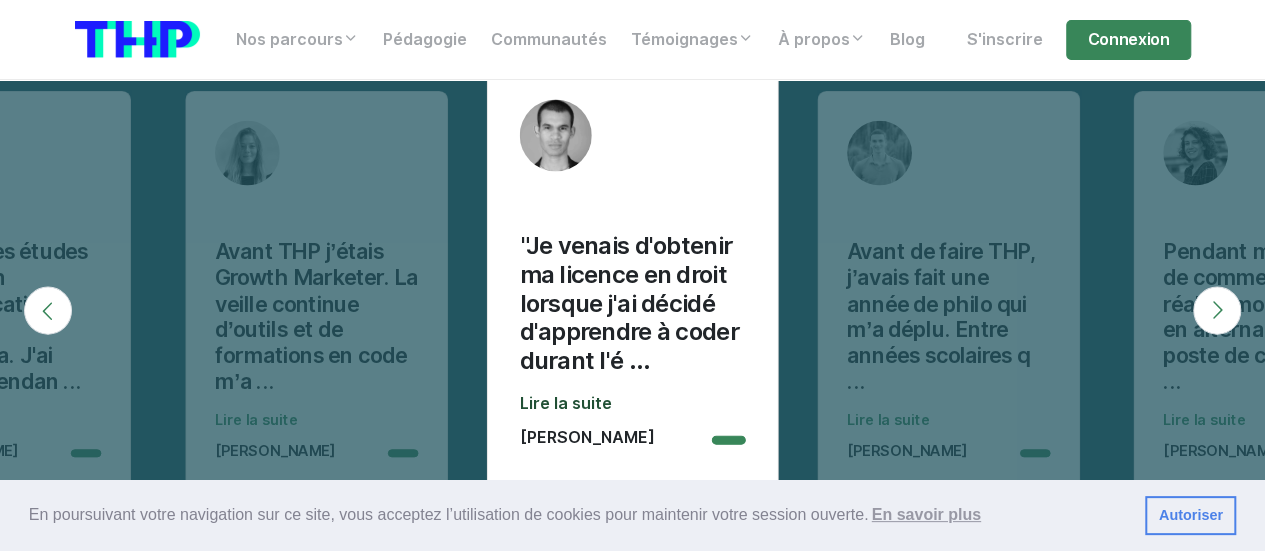 click on "Lire la suite" at bounding box center (632, 404) 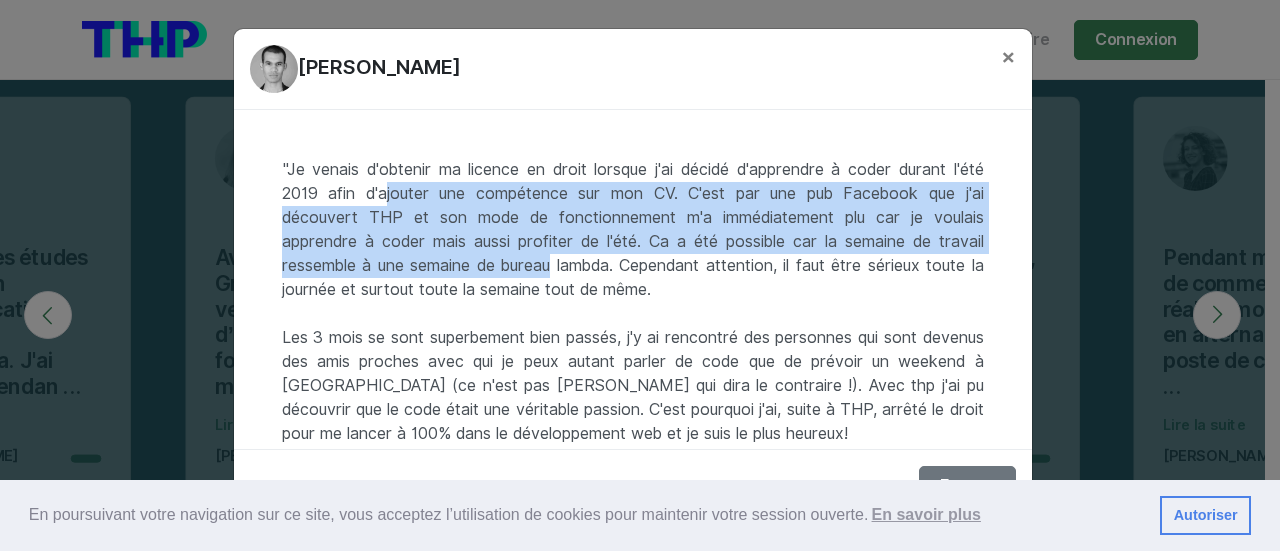 drag, startPoint x: 376, startPoint y: 195, endPoint x: 539, endPoint y: 279, distance: 183.37122 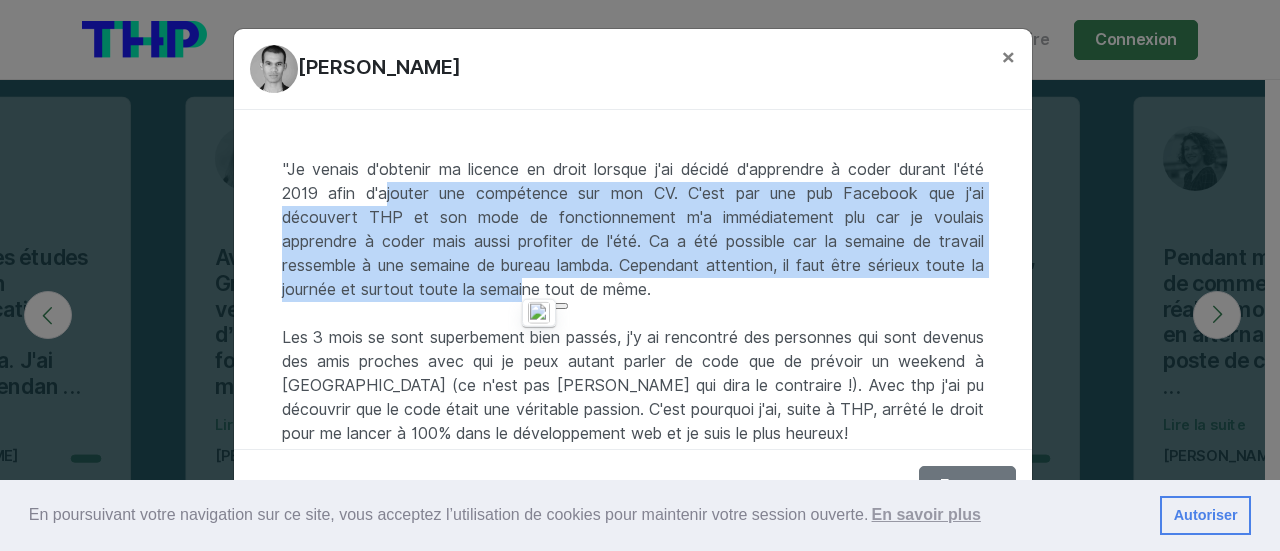 click on ""Je venais d'obtenir ma licence en droit lorsque j'ai décidé d'apprendre à coder durant l'été 2019 afin d'ajouter une compétence sur mon CV. C'est par une pub Facebook que j'ai découvert THP et son mode de fonctionnement m'a immédiatement plu car je voulais apprendre à coder mais aussi profiter de l'été. Ca a été possible car la semaine de travail ressemble à une semaine de bureau lambda. Cependant attention, il faut être sérieux toute la journée et surtout toute la semaine tout de même.
Les 3 mois se sont superbement bien passés, j'y ai rencontré des personnes qui sont devenus des amis proches avec qui je peux autant parler de code que de prévoir un weekend à [GEOGRAPHIC_DATA] (ce n'est pas [PERSON_NAME] qui dira le contraire !). Avec thp j'ai pu découvrir que le code était une véritable passion. C'est pourquoi j'ai, suite à THP, arrêté le droit pour me lancer à 100% dans le développement web et je suis le plus heureux!" at bounding box center [633, 279] 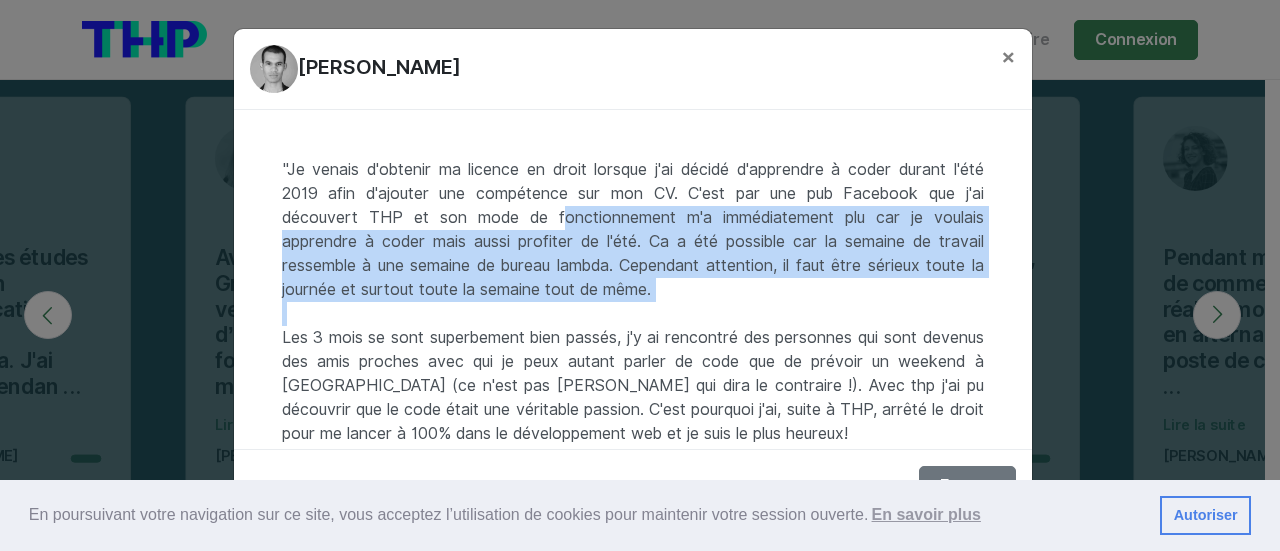 drag, startPoint x: 546, startPoint y: 221, endPoint x: 679, endPoint y: 299, distance: 154.18495 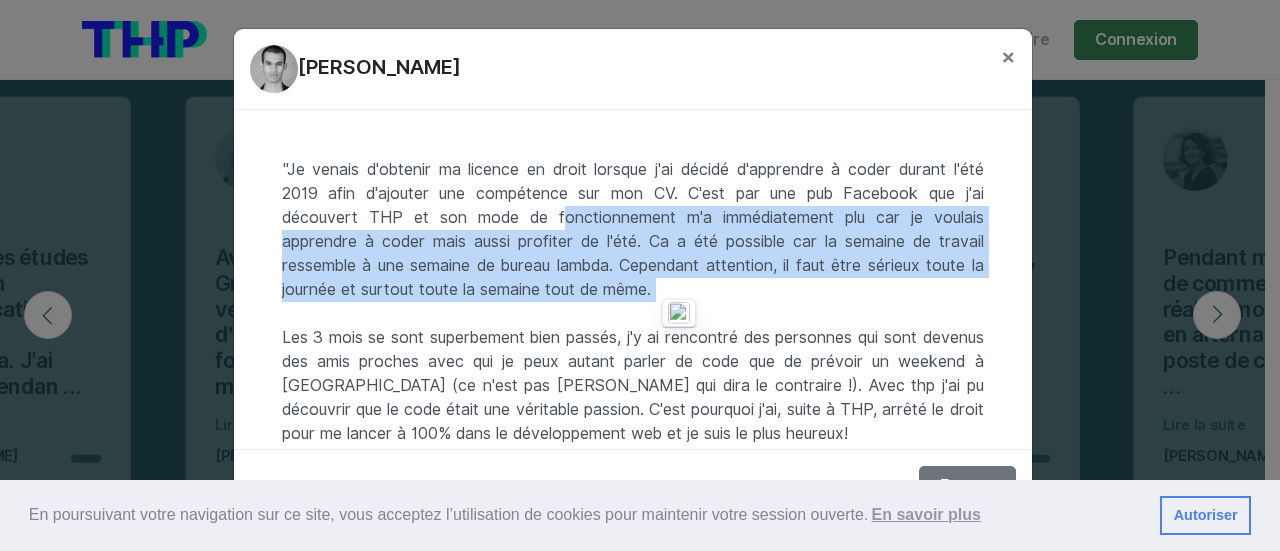 click at bounding box center (679, 313) 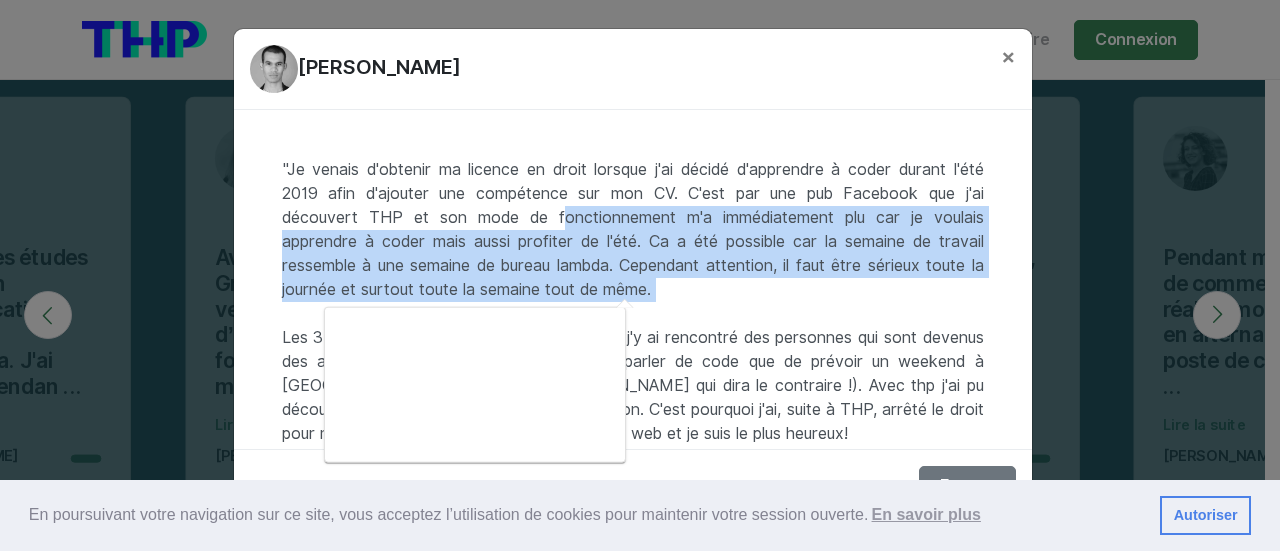 click on ""Je venais d'obtenir ma licence en droit lorsque j'ai décidé d'apprendre à coder durant l'été 2019 afin d'ajouter une compétence sur mon CV. C'est par une pub Facebook que j'ai découvert THP et son mode de fonctionnement m'a immédiatement plu car je voulais apprendre à coder mais aussi profiter de l'été. Ca a été possible car la semaine de travail ressemble à une semaine de bureau lambda. Cependant attention, il faut être sérieux toute la journée et surtout toute la semaine tout de même.
Les 3 mois se sont superbement bien passés, j'y ai rencontré des personnes qui sont devenus des amis proches avec qui je peux autant parler de code que de prévoir un weekend à [GEOGRAPHIC_DATA] (ce n'est pas [PERSON_NAME] qui dira le contraire !). Avec thp j'ai pu découvrir que le code était une véritable passion. C'est pourquoi j'ai, suite à THP, arrêté le droit pour me lancer à 100% dans le développement web et je suis le plus heureux!" at bounding box center (633, 279) 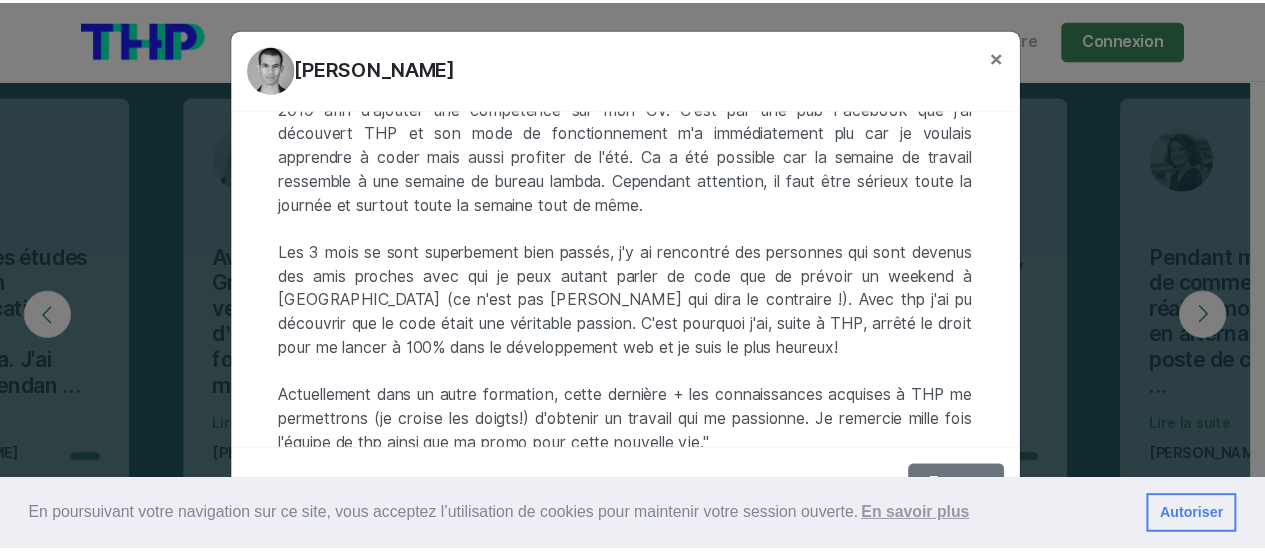 scroll, scrollTop: 138, scrollLeft: 0, axis: vertical 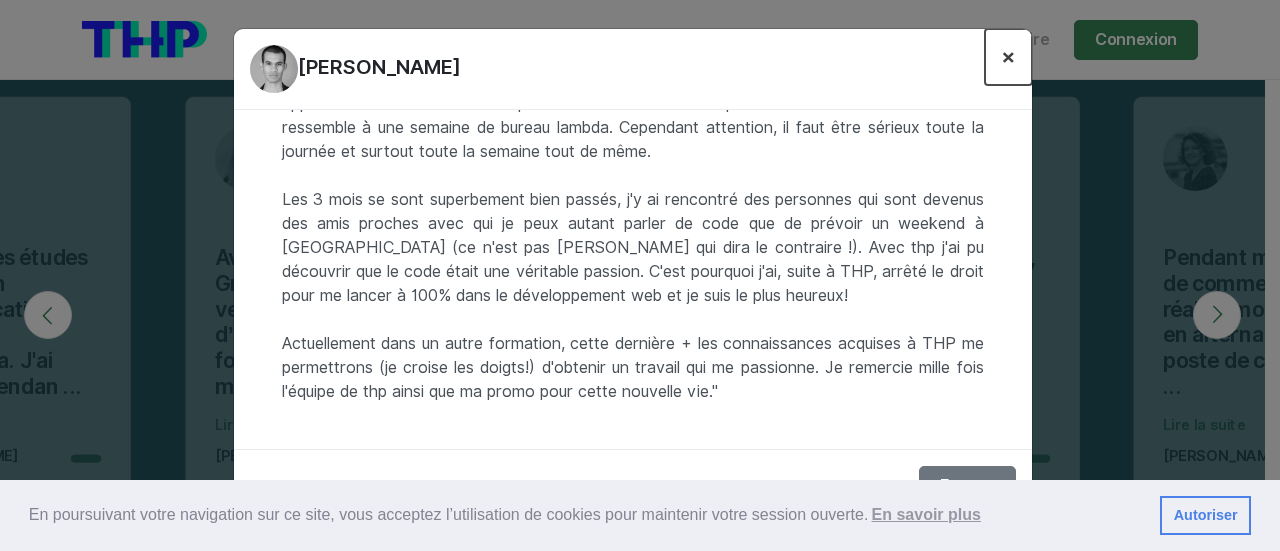 click on "×" at bounding box center [1008, 56] 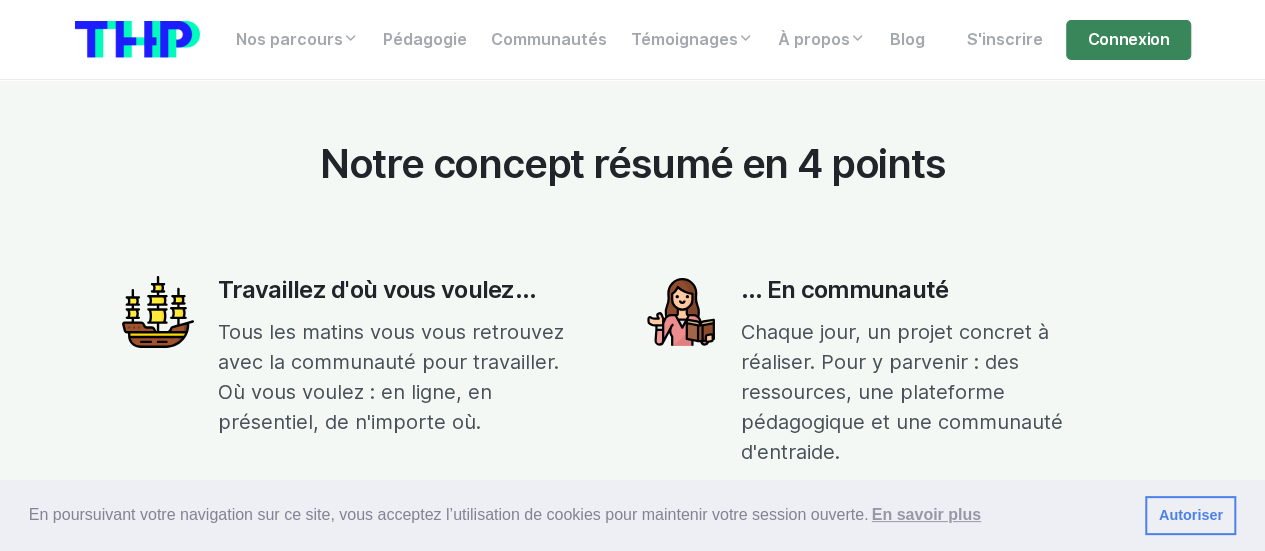 scroll, scrollTop: 6772, scrollLeft: 0, axis: vertical 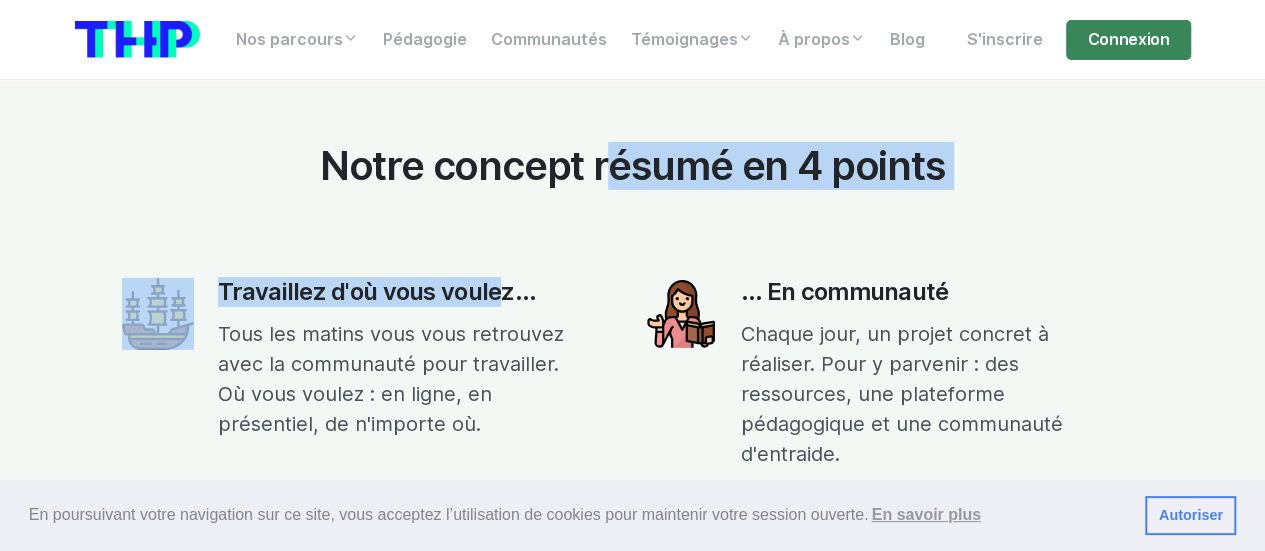drag, startPoint x: 594, startPoint y: 153, endPoint x: 502, endPoint y: 213, distance: 109.83624 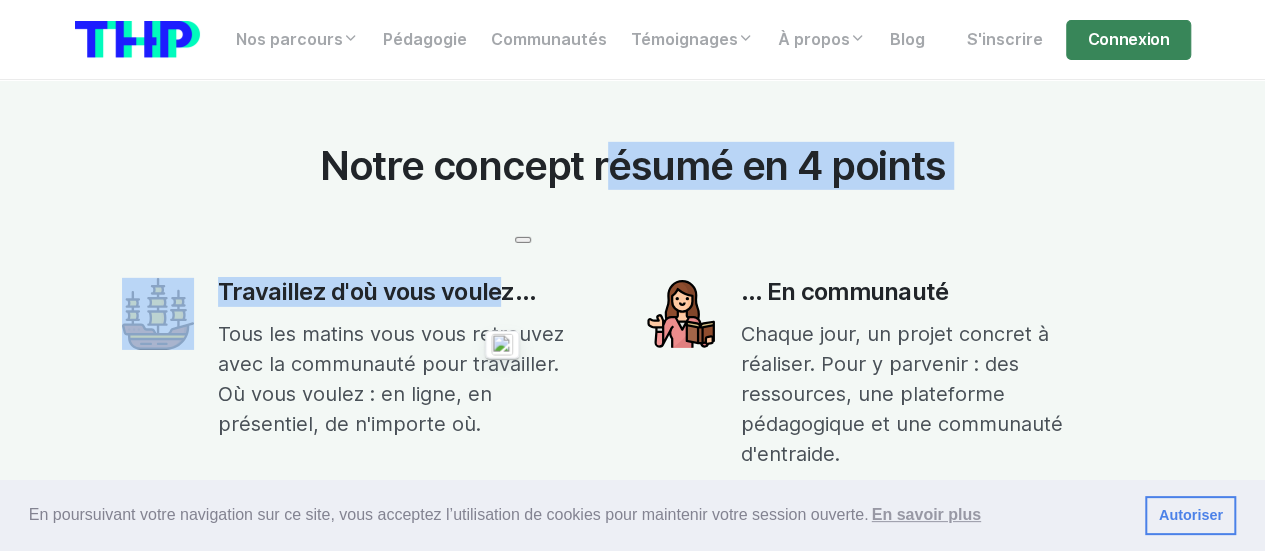 click on "Notre concept résumé en 4 points
Travaillez d'où vous voulez...
Tous les matins vous vous retrouvez avec la communauté pour travailler. Où vous voulez : en ligne, en présentiel, de n'importe où.
... En communauté
Chaque jour, un projet concret à réaliser. Pour y parvenir : des ressources, une plateforme pédagogique et une communauté d'entraide.
Donc des tarifs accessibles...
Notre pédagogie nous permet de faire baisser drastiquement nos coûts, et de vous en faire profiter.
... et une entreprise à mission
Notre mission est de proposer une éducation accessible au plus grand nombre.
Voir nos parcours
Comprendre notre pédagogie" at bounding box center [633, 483] 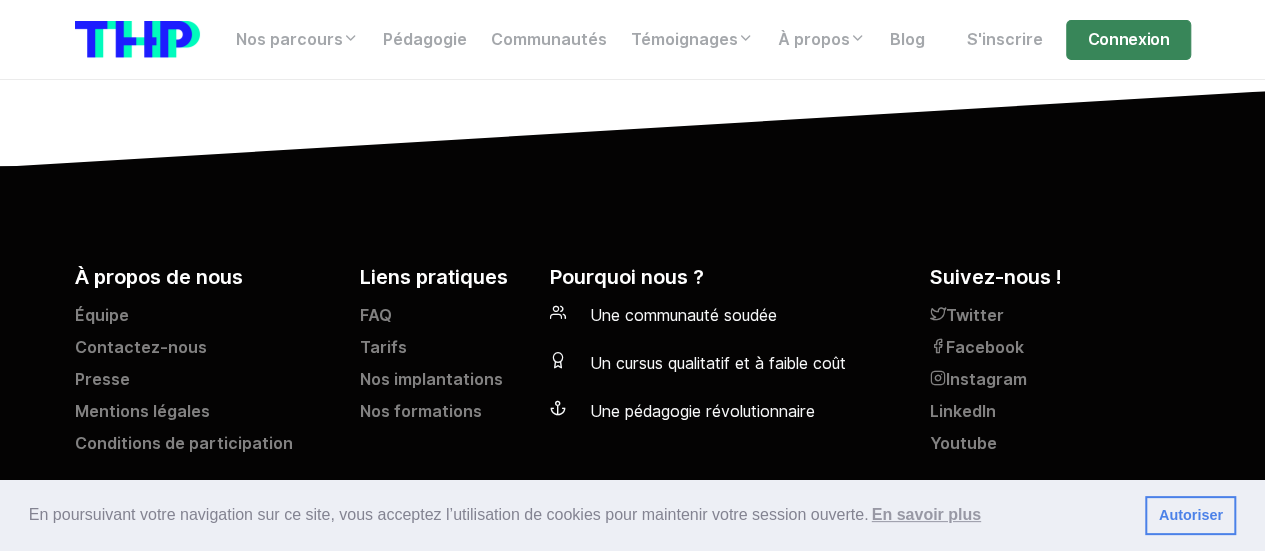 scroll, scrollTop: 8042, scrollLeft: 0, axis: vertical 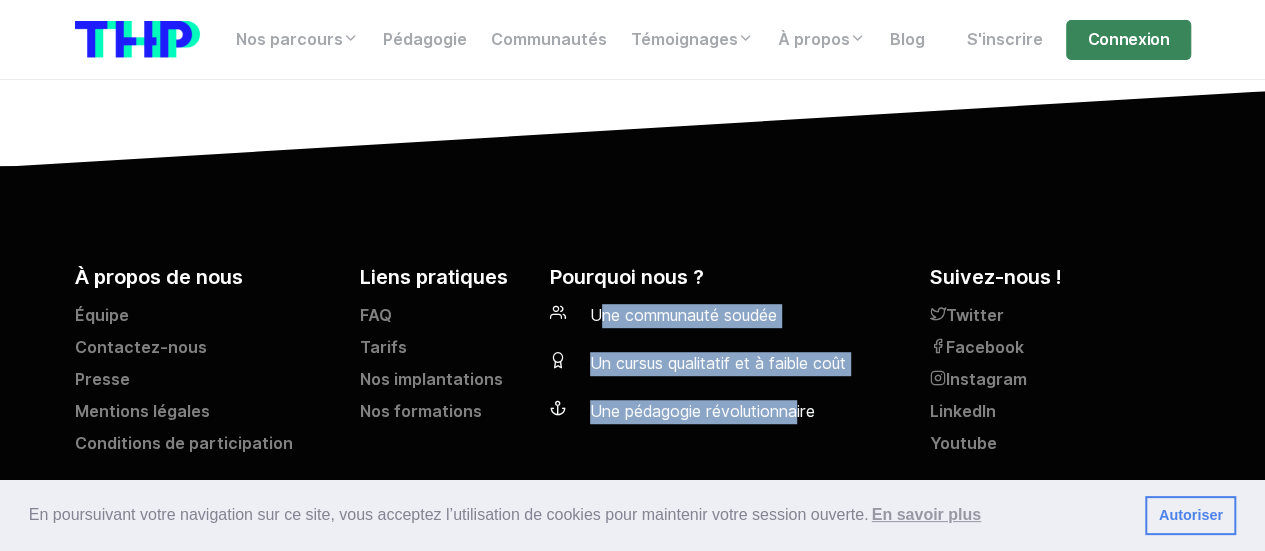 drag, startPoint x: 592, startPoint y: 294, endPoint x: 796, endPoint y: 398, distance: 228.98035 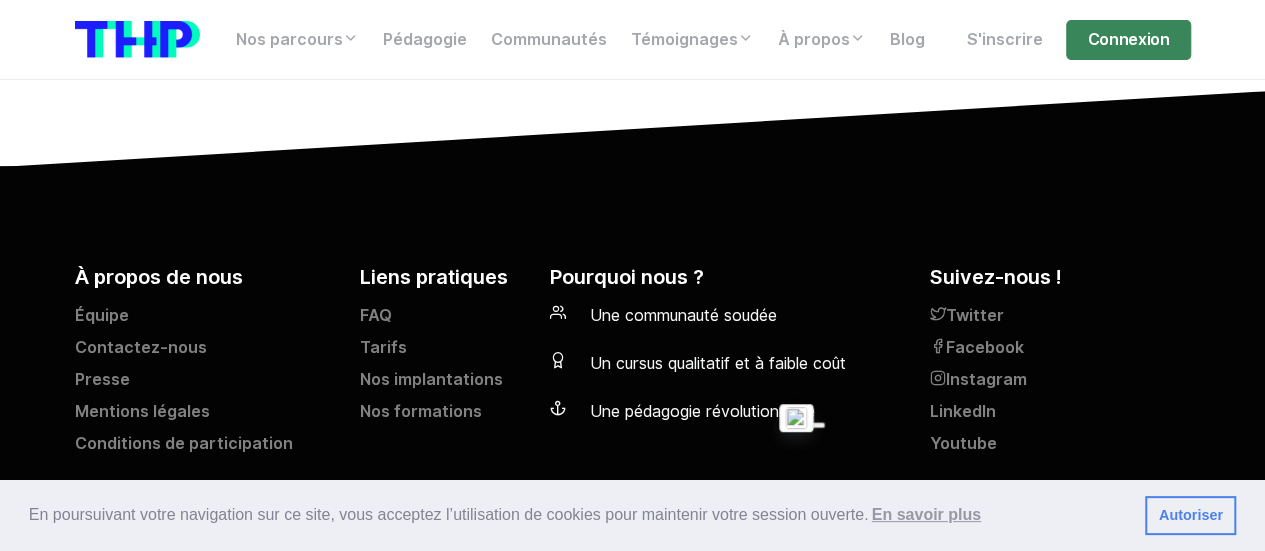 click on "Une communauté soudée
Un cursus qualitatif et à faible coût
Une pédagogie révolutionnaire" at bounding box center (728, 364) 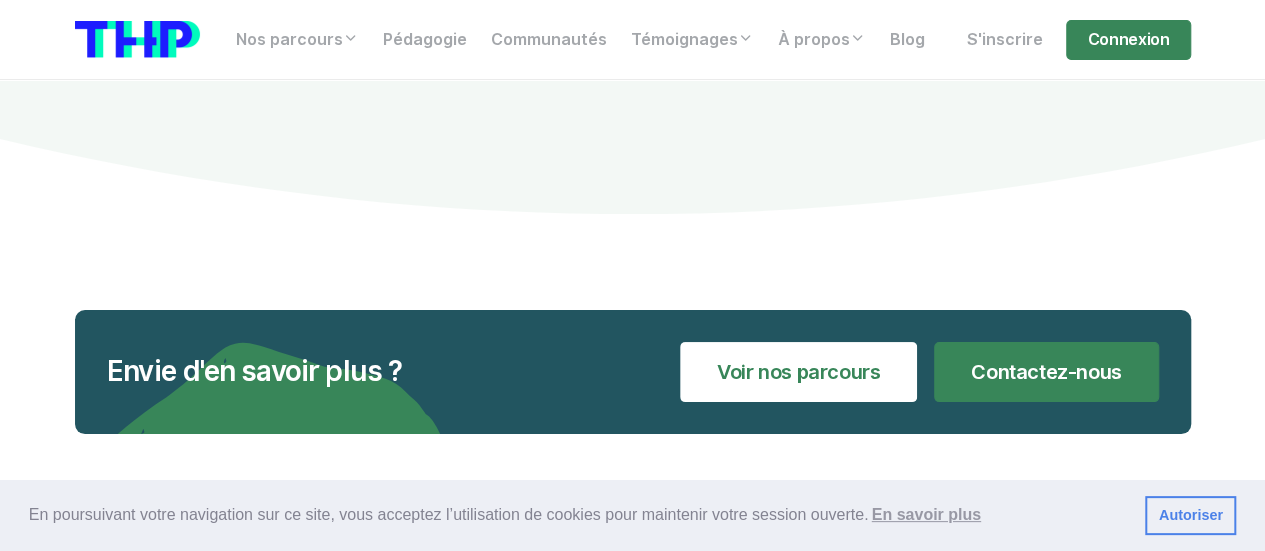 scroll, scrollTop: 7544, scrollLeft: 0, axis: vertical 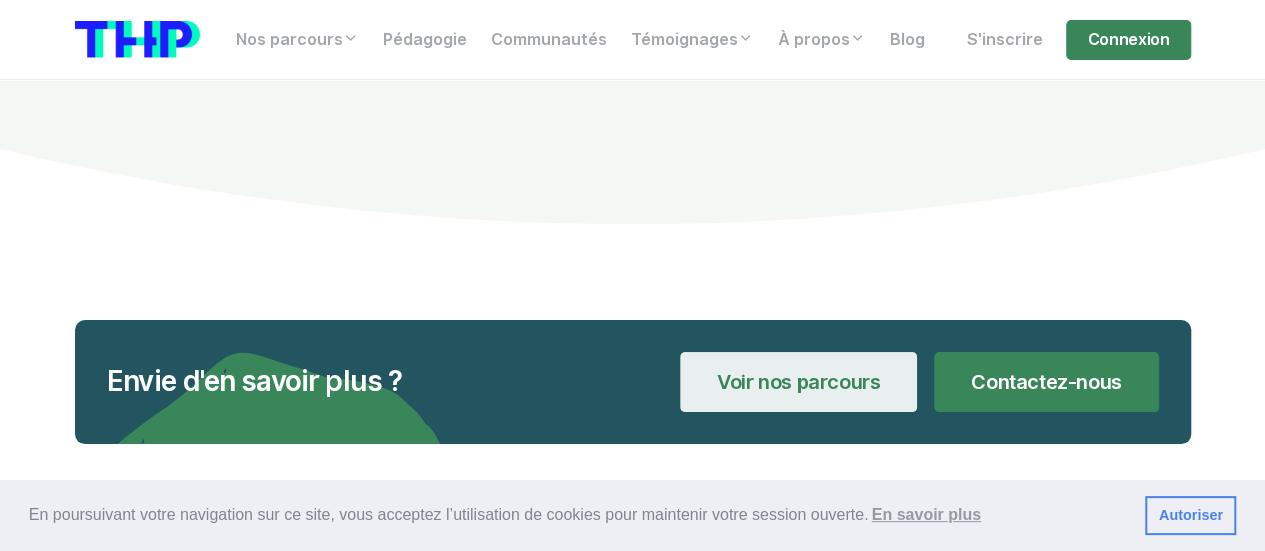 click on "Voir nos parcours" at bounding box center (798, 382) 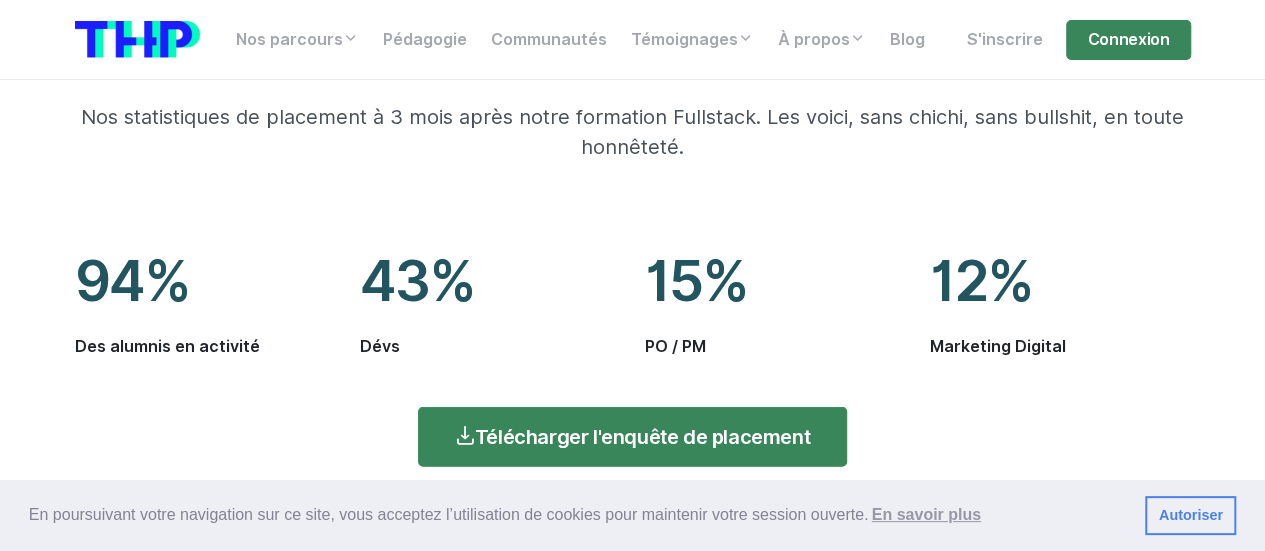 scroll, scrollTop: 2689, scrollLeft: 0, axis: vertical 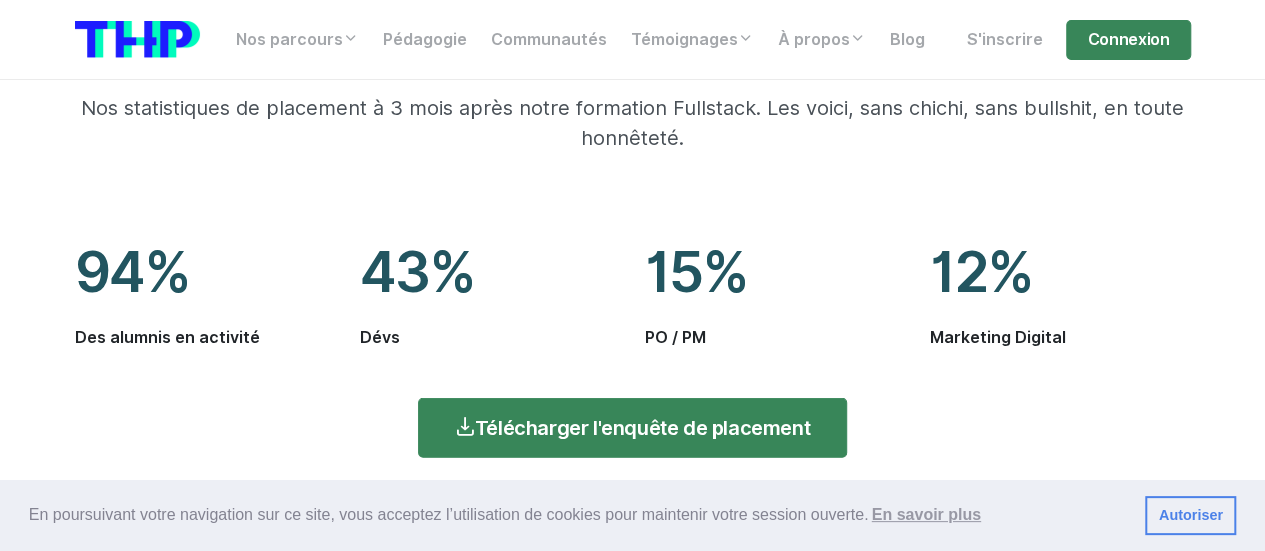 drag, startPoint x: 366, startPoint y: 266, endPoint x: 704, endPoint y: 331, distance: 344.19327 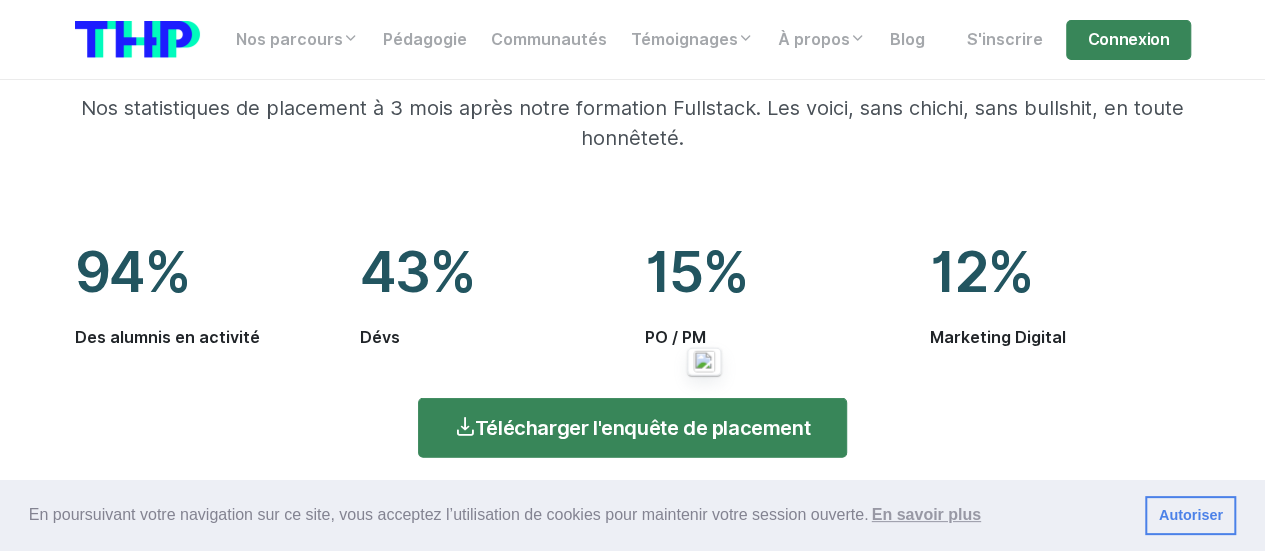 click on "15%
PO / PM" at bounding box center [775, 320] 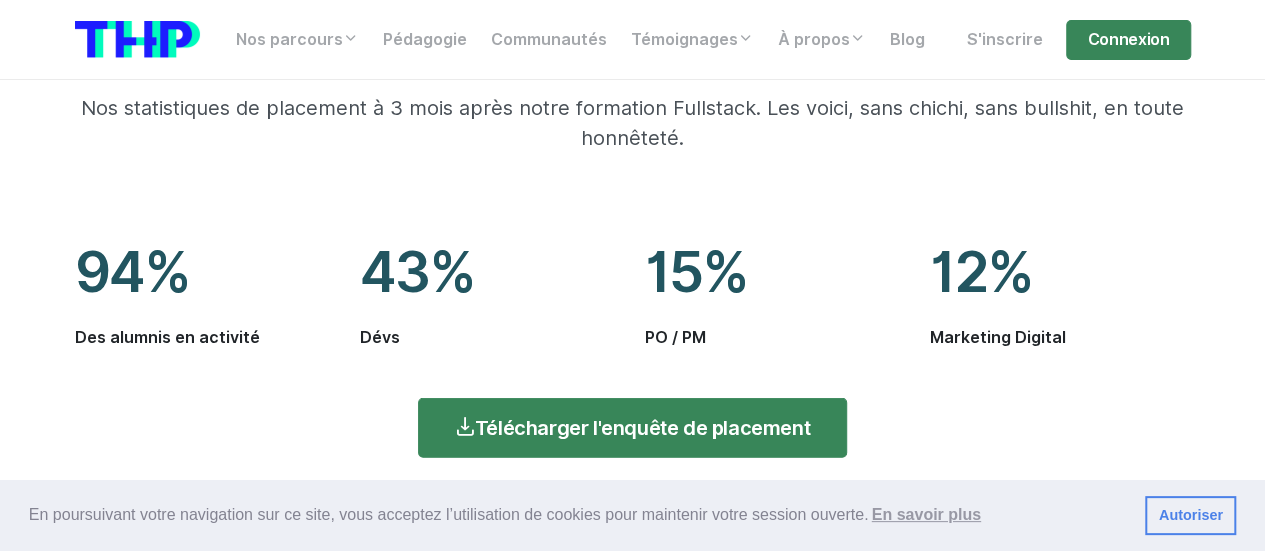 drag, startPoint x: 1074, startPoint y: 331, endPoint x: 908, endPoint y: 261, distance: 180.15549 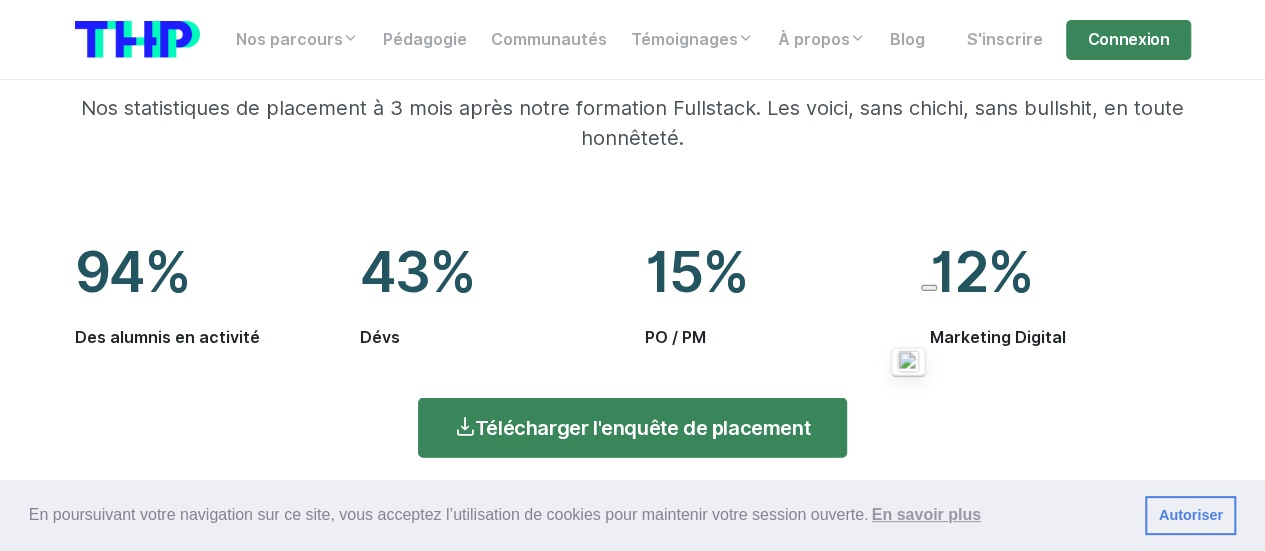 click on "15%
PO / PM" at bounding box center (775, 320) 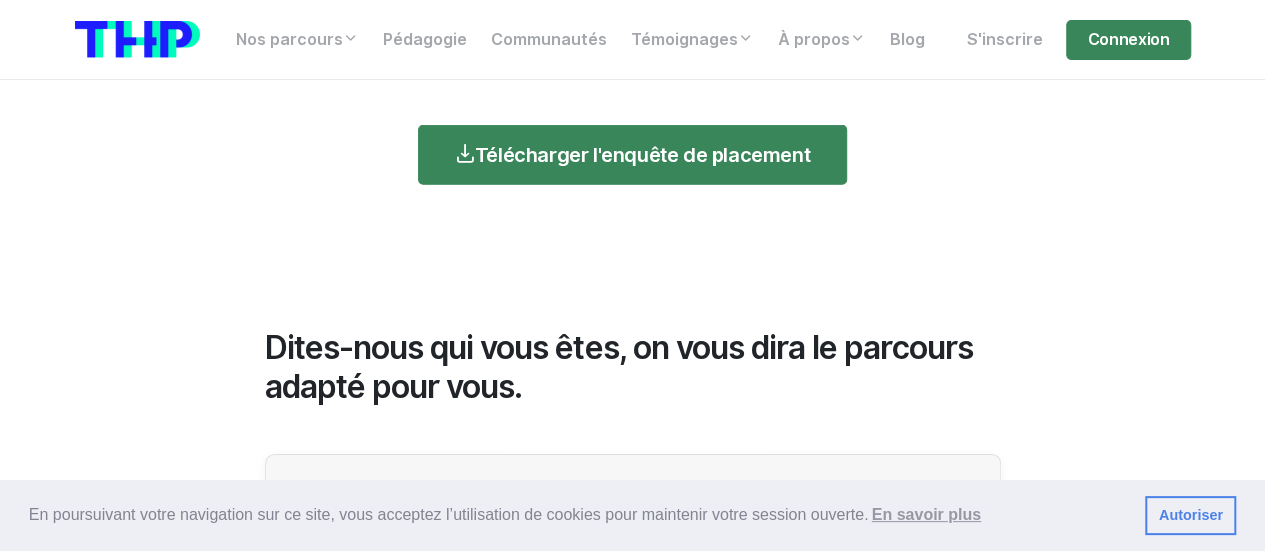 scroll, scrollTop: 2963, scrollLeft: 0, axis: vertical 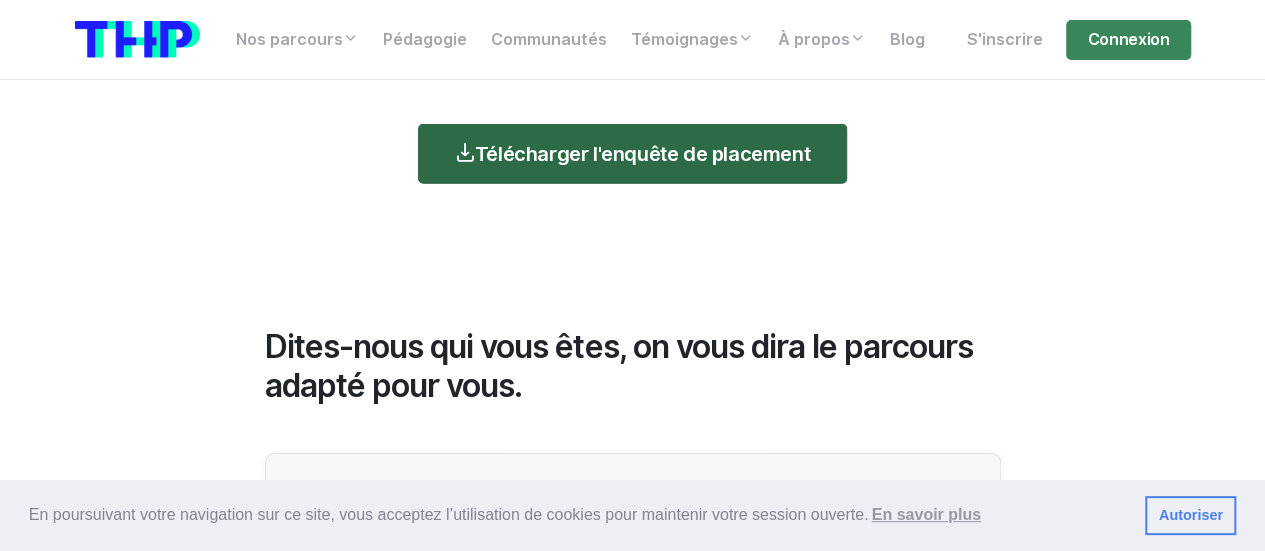 click on "Télécharger l'enquête de placement" at bounding box center [632, 154] 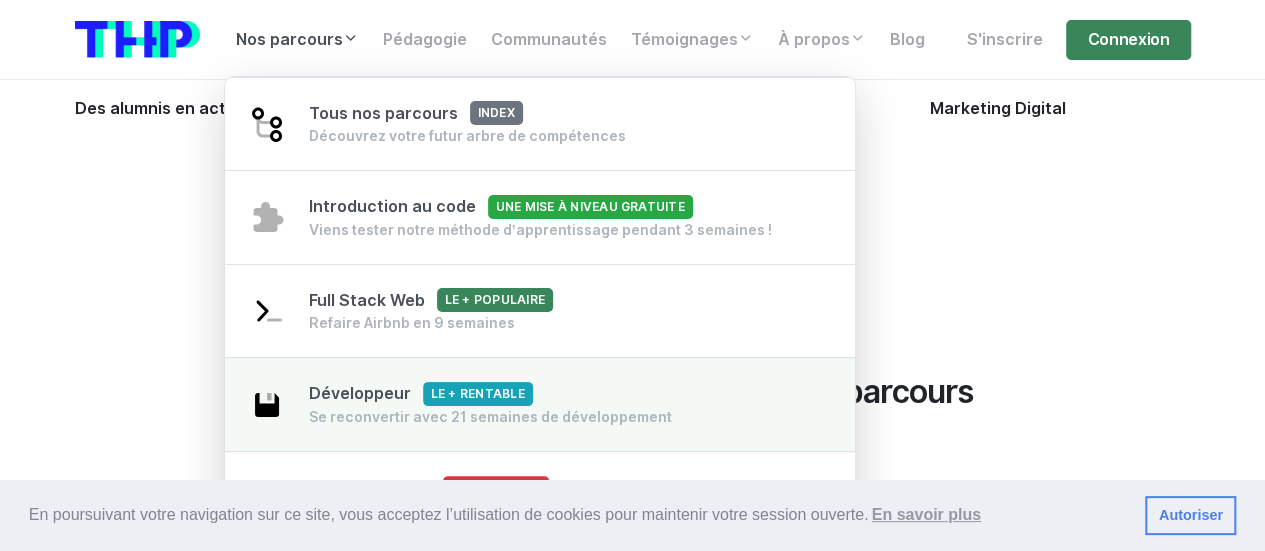 scroll, scrollTop: 2917, scrollLeft: 0, axis: vertical 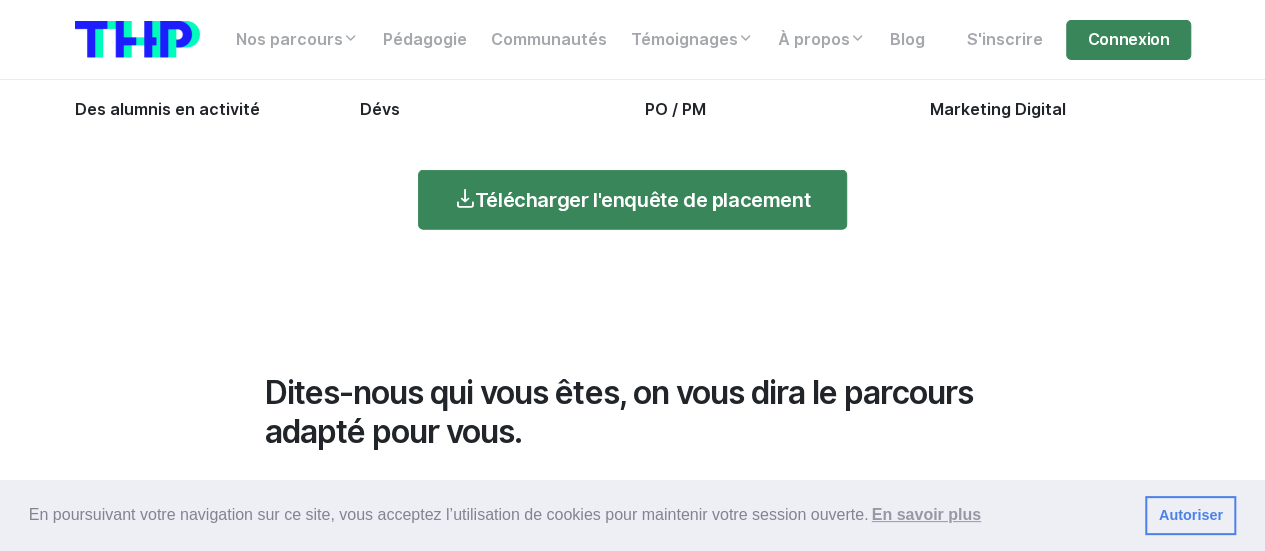 click on "Que deviennent-ils ?
Nos statistiques de placement à 3 mois après notre formation Fullstack. Les voici, sans chichi, sans bullshit, en toute honnêteté.
94%
Des alumnis en activité
43%
Dévs
15%
PO / PM
12%
Marketing Digital
Télécharger l'enquête de placement
Dites-nous qui vous êtes, on vous dira le parcours adapté pour vous.
Puis-je prendre un parcours, et en prendre un plus grand en cours de route ?
Tout à fait ! Beaucoup de gens font par exemple : le parcours
d'introduction en 3 semaines
pour tester la méthodologie THP, puis décident de prendre le parcours
développeur en 21 semaines
à la suite.
Sachez que si vous faites comme ça, le prix total sera plus cher. Vous payez un peu plus cher la flexibilité, en quelque sorte.
Je voudrais apprendre le code pour comprendre les dévs et/ou ajouter une corde à mon arc
fullstack en 9 semaines
!" at bounding box center (633, 360) 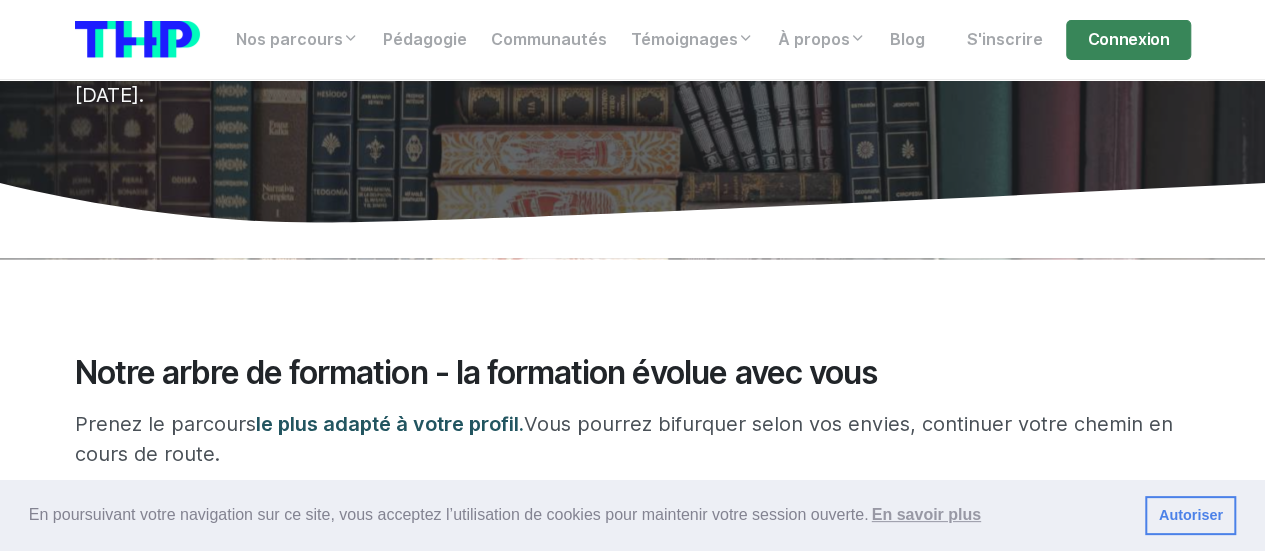 scroll, scrollTop: 0, scrollLeft: 0, axis: both 